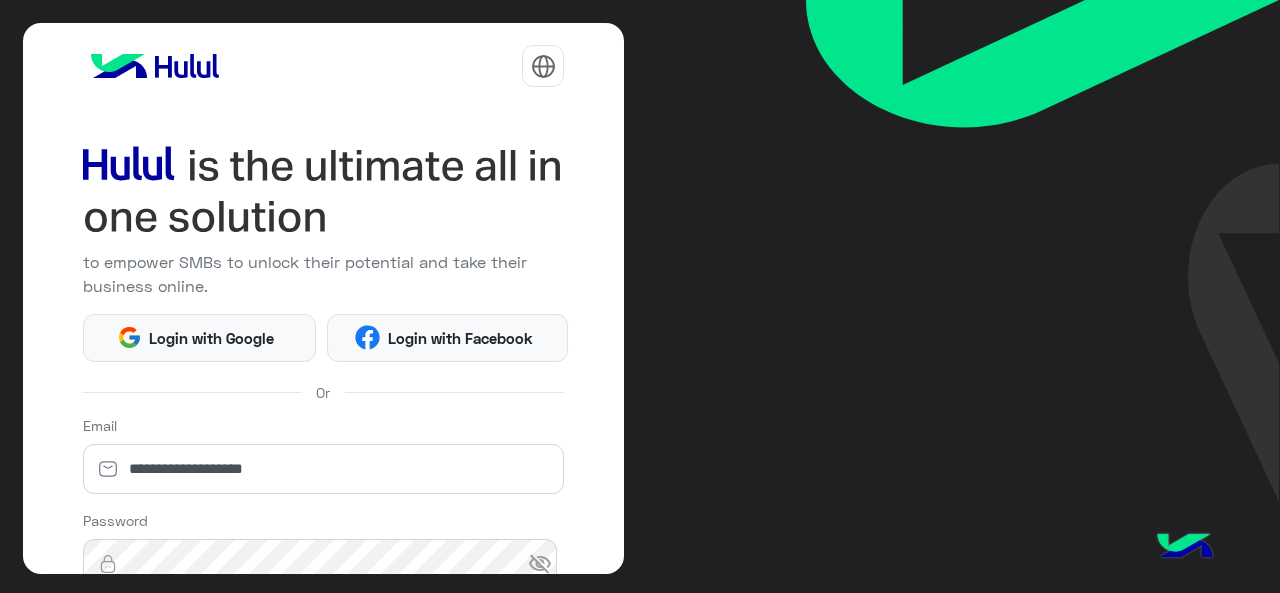 scroll, scrollTop: 0, scrollLeft: 0, axis: both 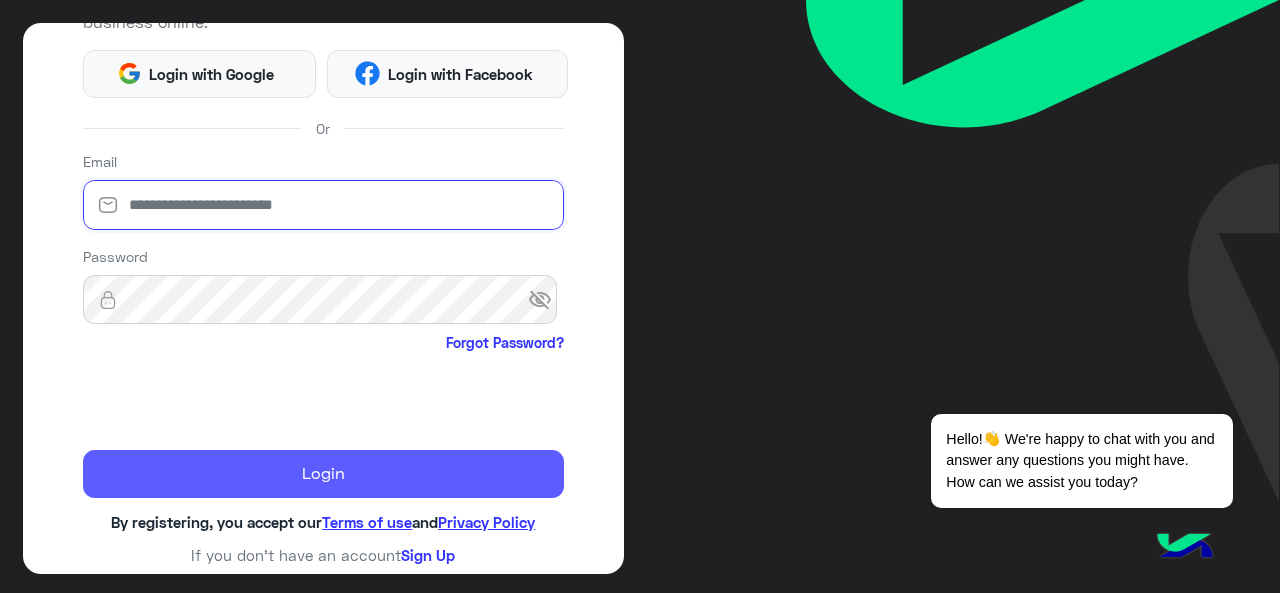 type on "**********" 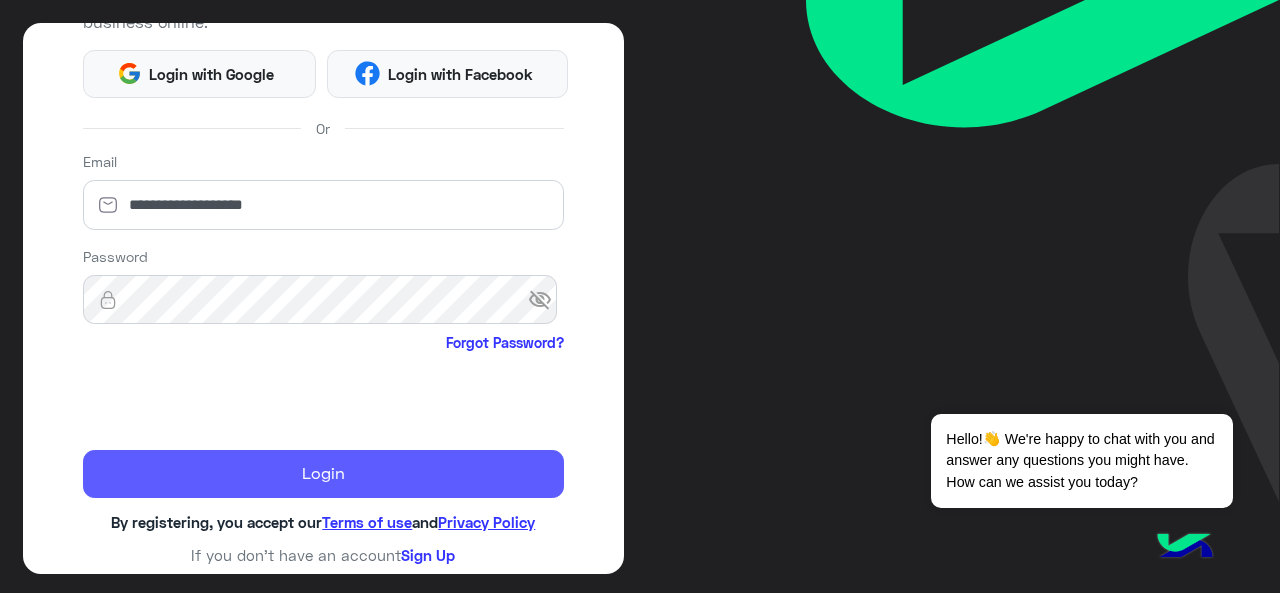 click on "Login" 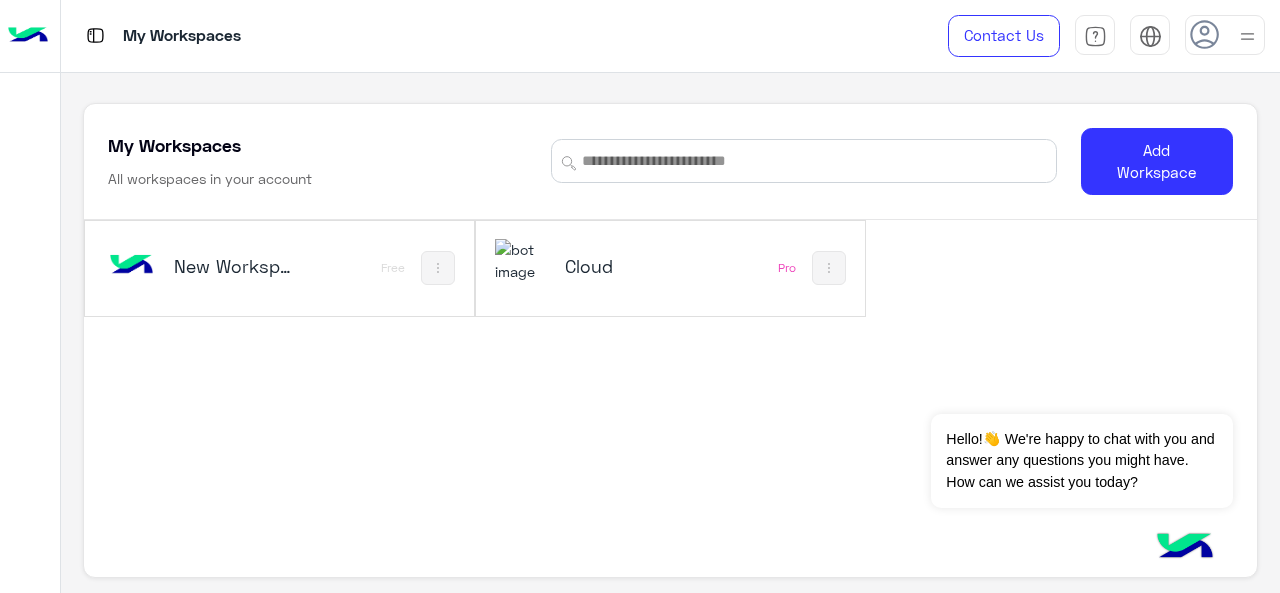 click on "Cloud" at bounding box center (628, 266) 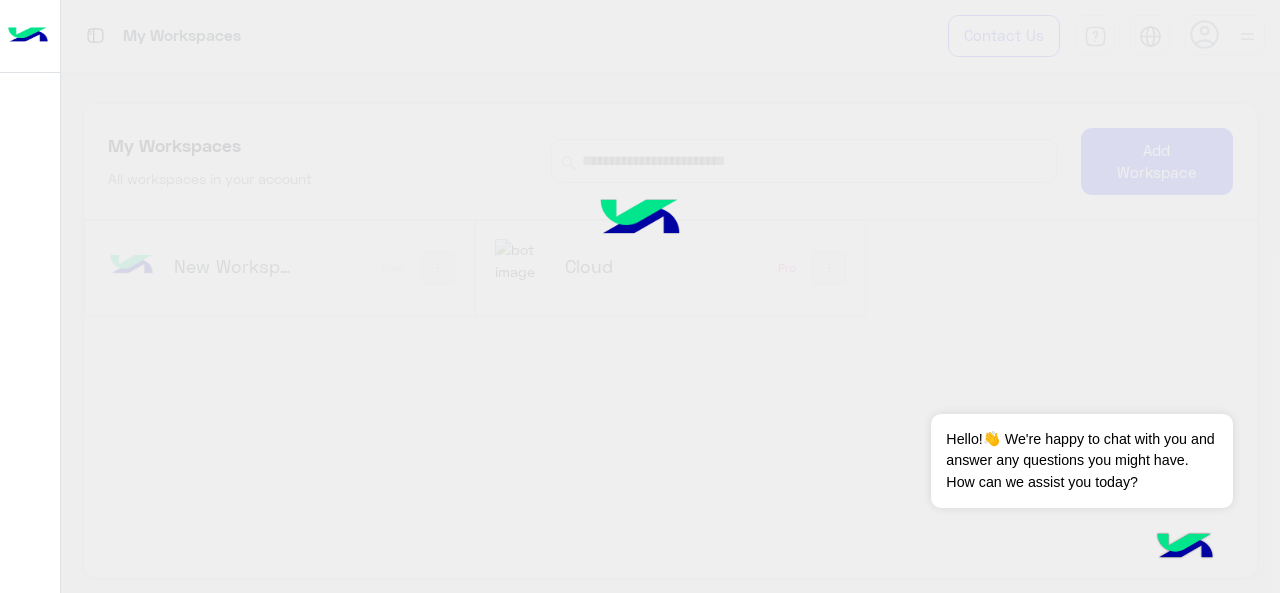 click 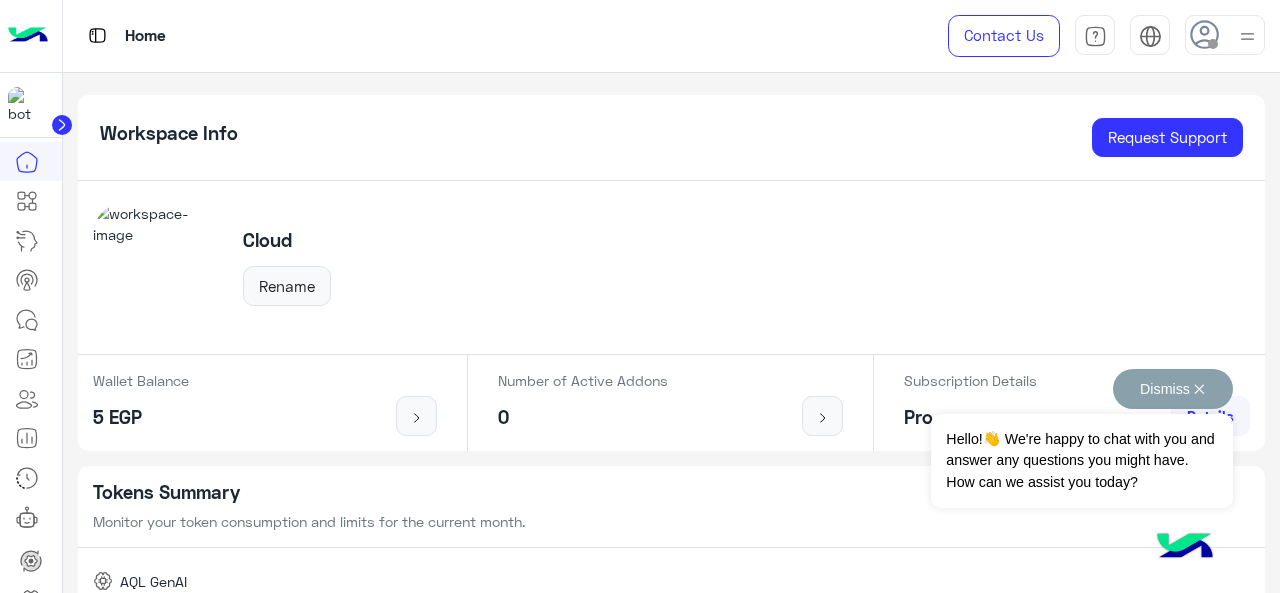 click on "Dismiss ✕" at bounding box center [1173, 389] 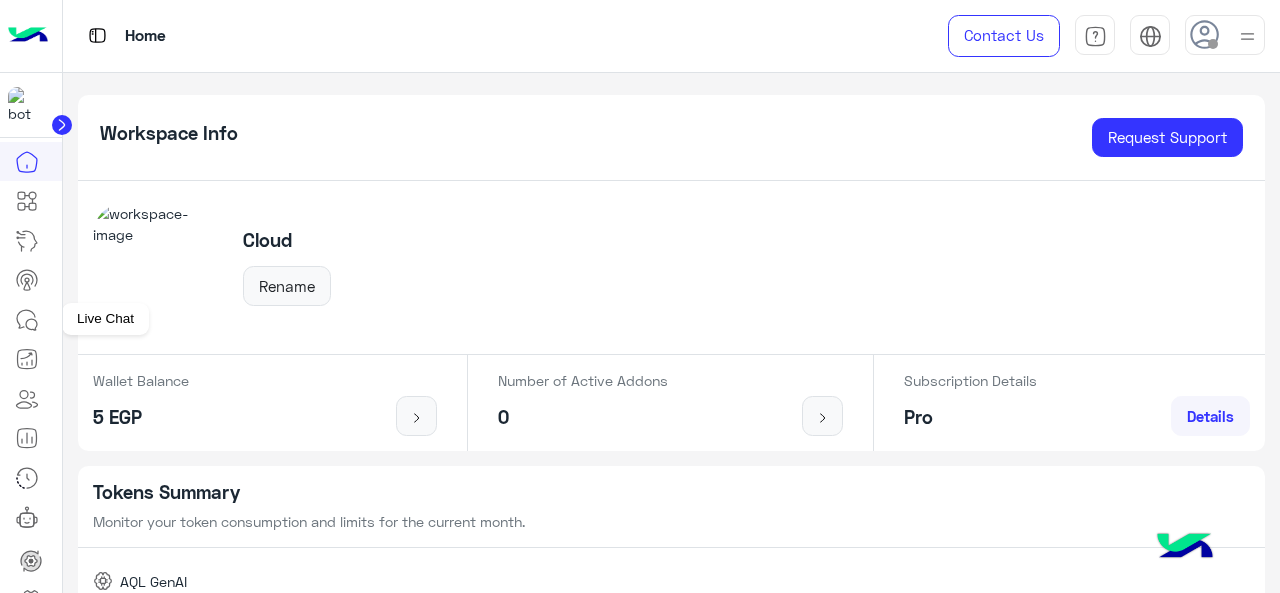 click 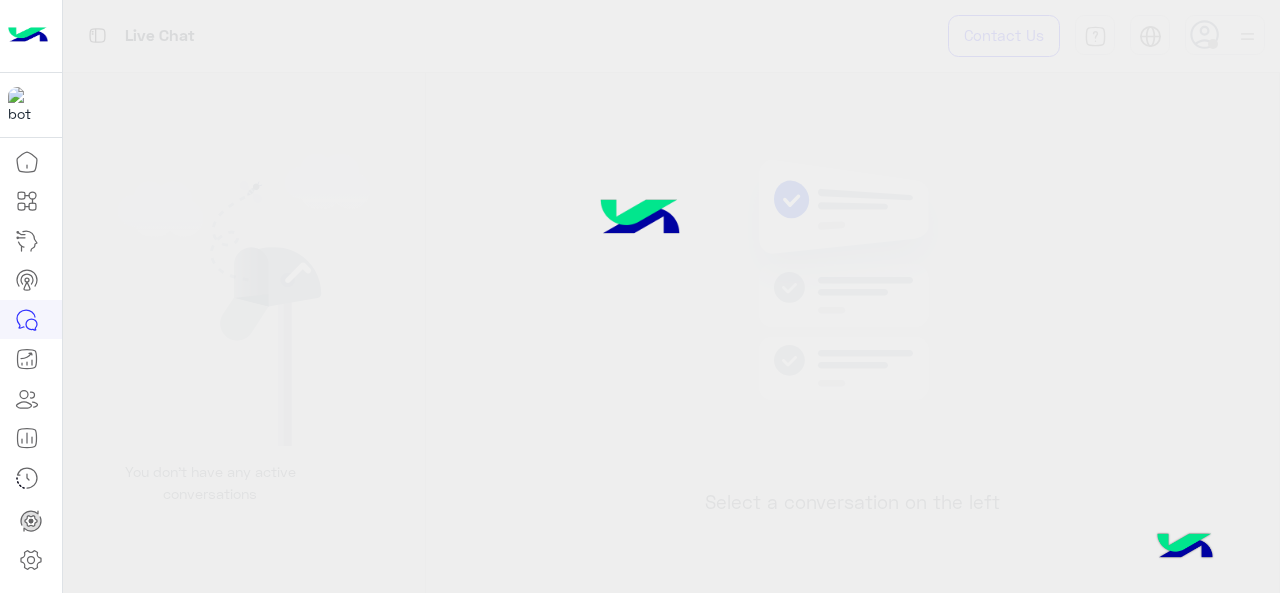 click 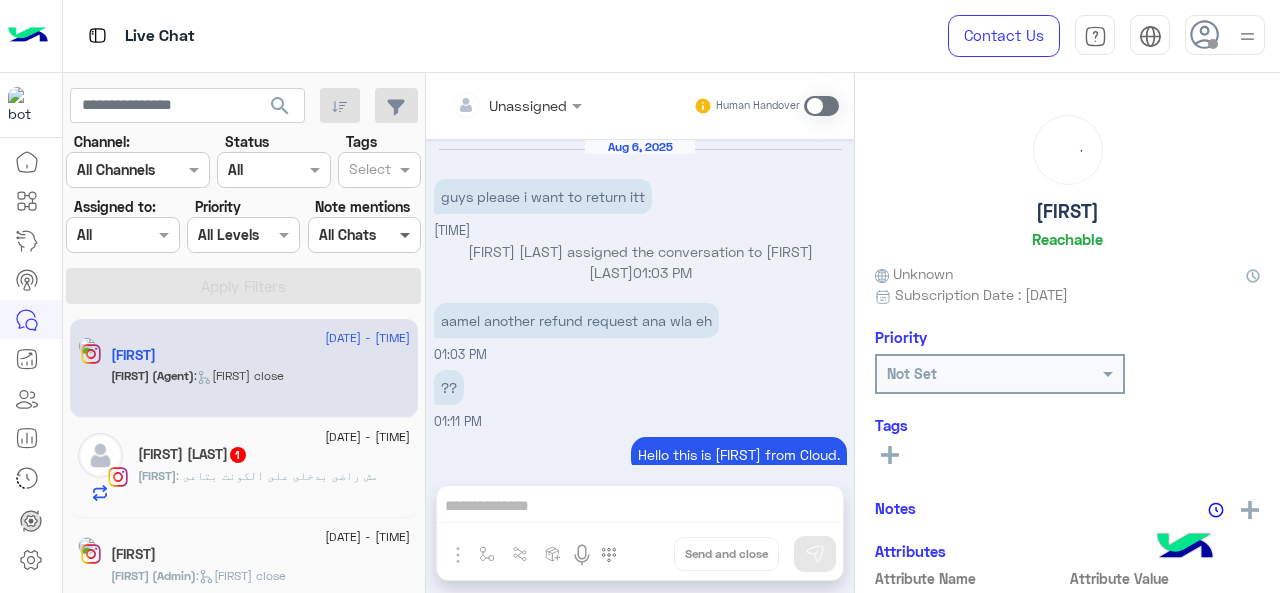 scroll, scrollTop: 520, scrollLeft: 0, axis: vertical 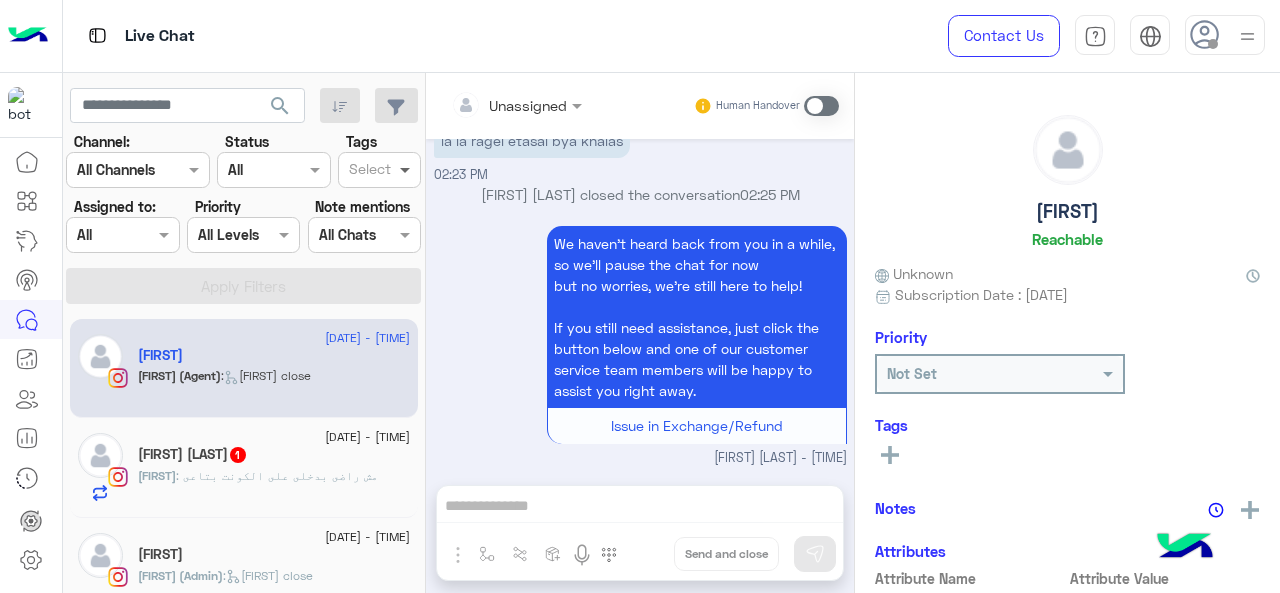 click at bounding box center [407, 169] 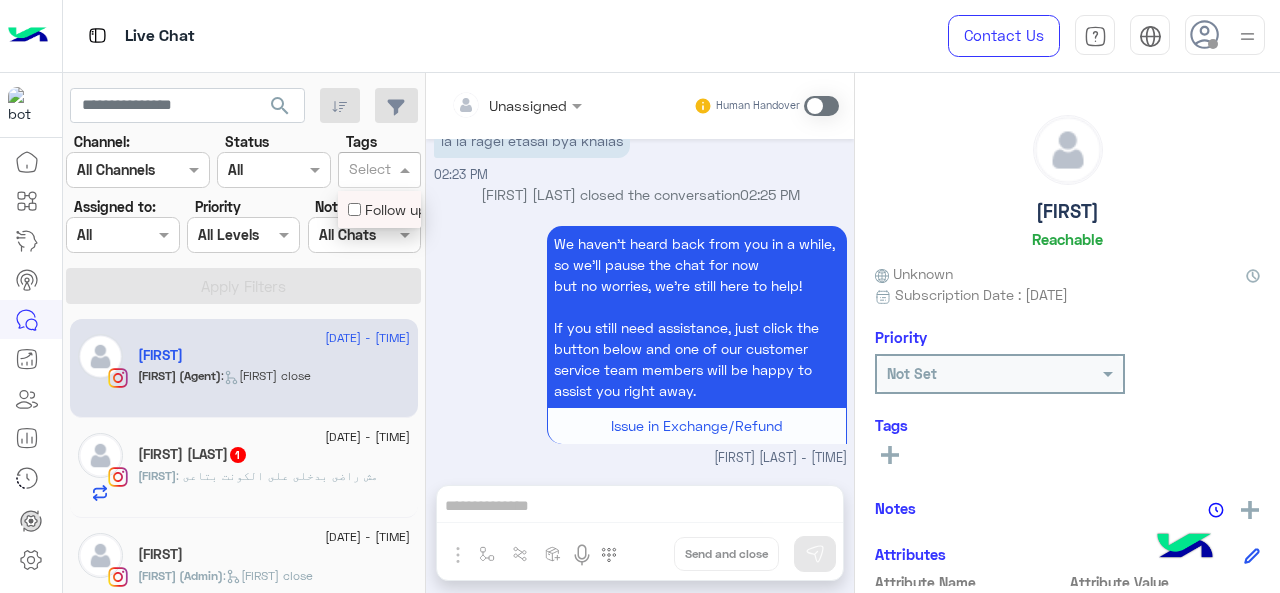 click on "Follow up" at bounding box center (379, 209) 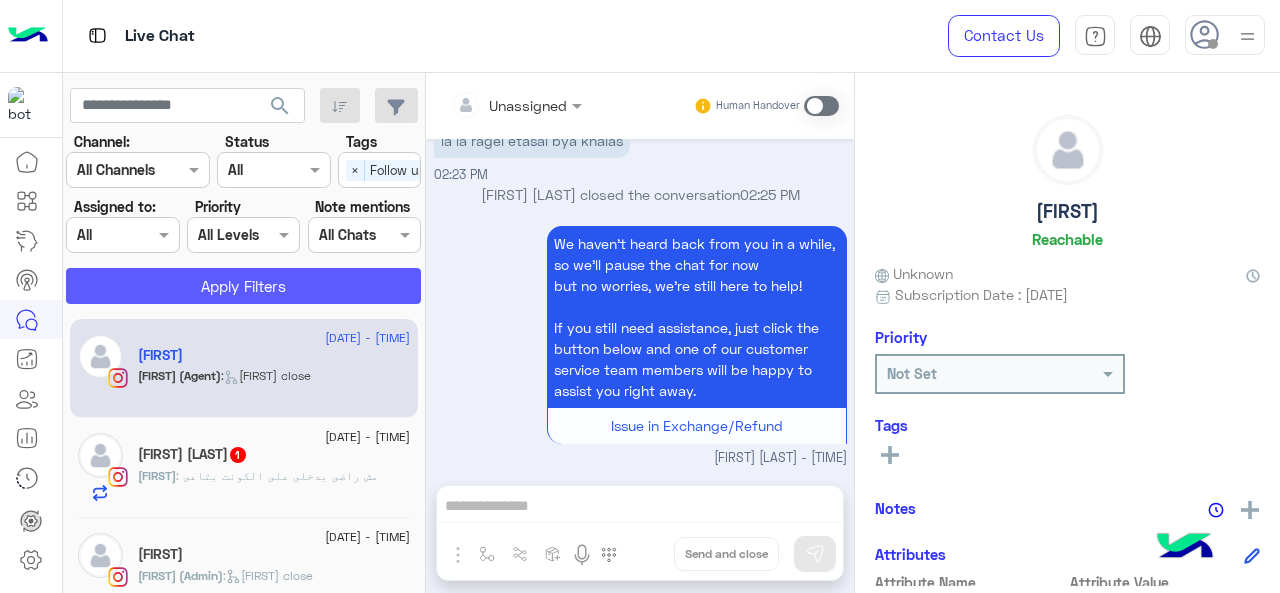 click on "Apply Filters" 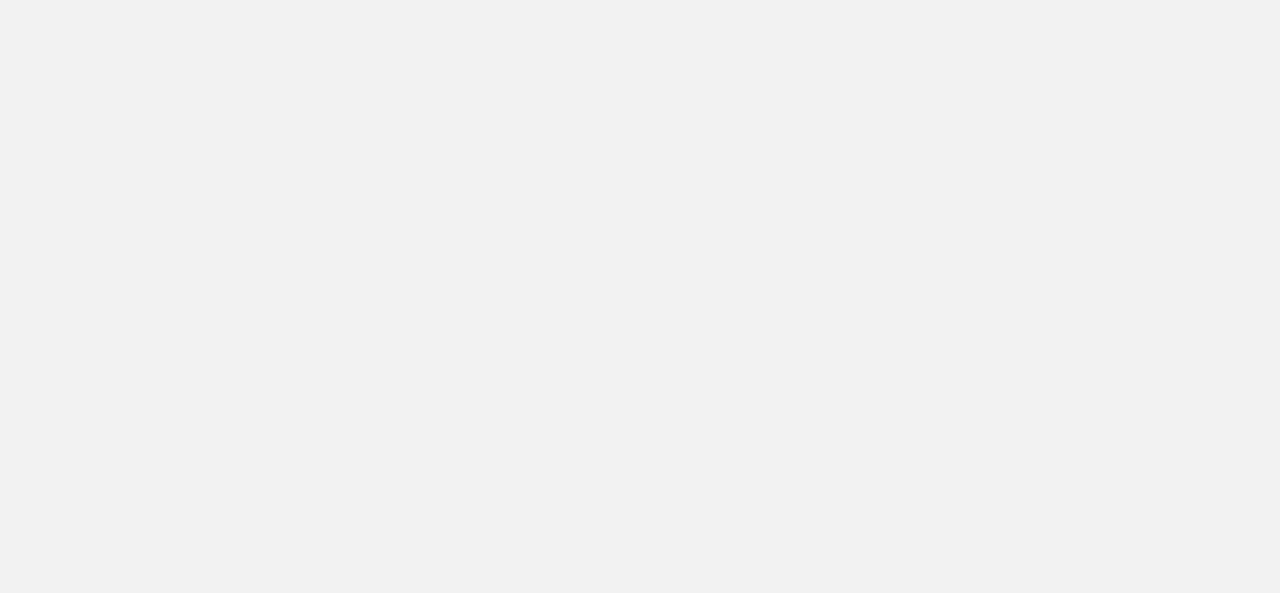 scroll, scrollTop: 0, scrollLeft: 0, axis: both 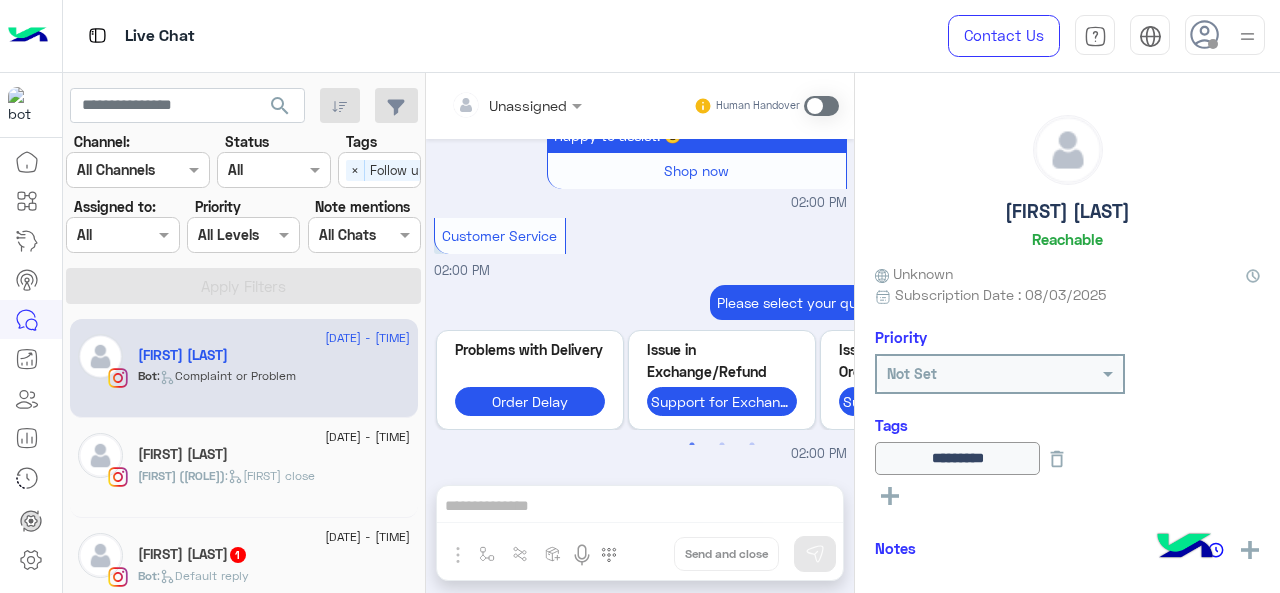click 